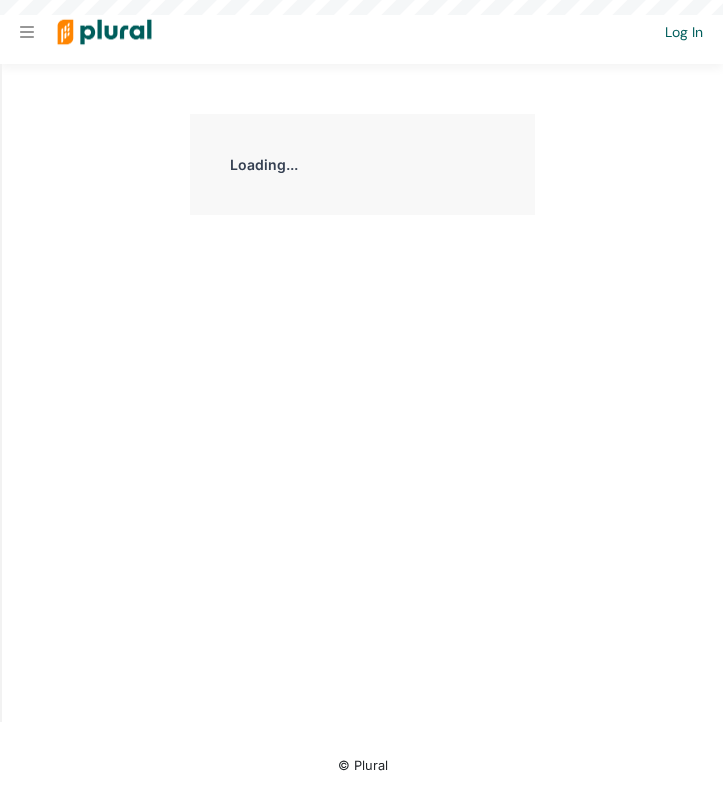 scroll, scrollTop: 0, scrollLeft: 0, axis: both 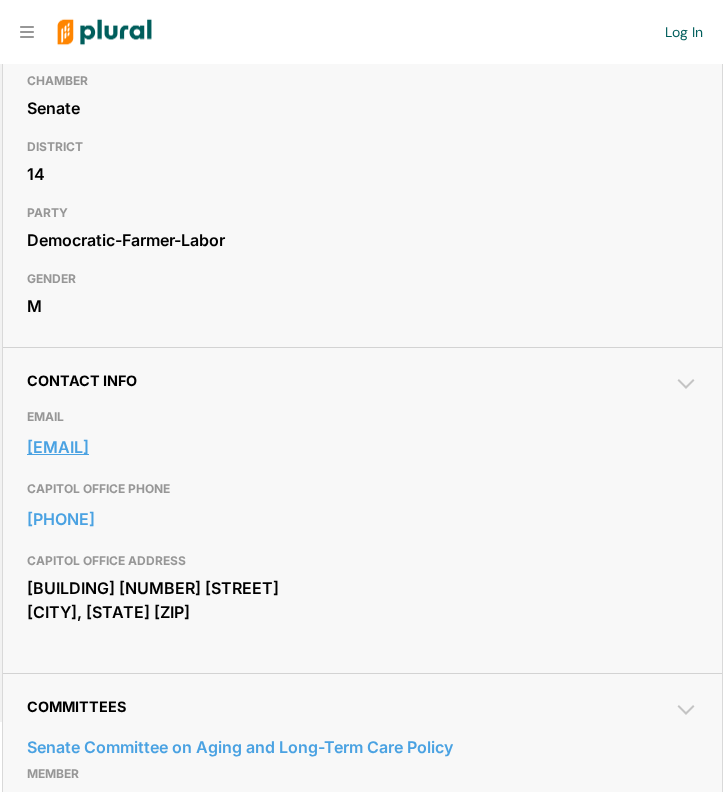 drag, startPoint x: 23, startPoint y: 448, endPoint x: 279, endPoint y: 454, distance: 256.0703 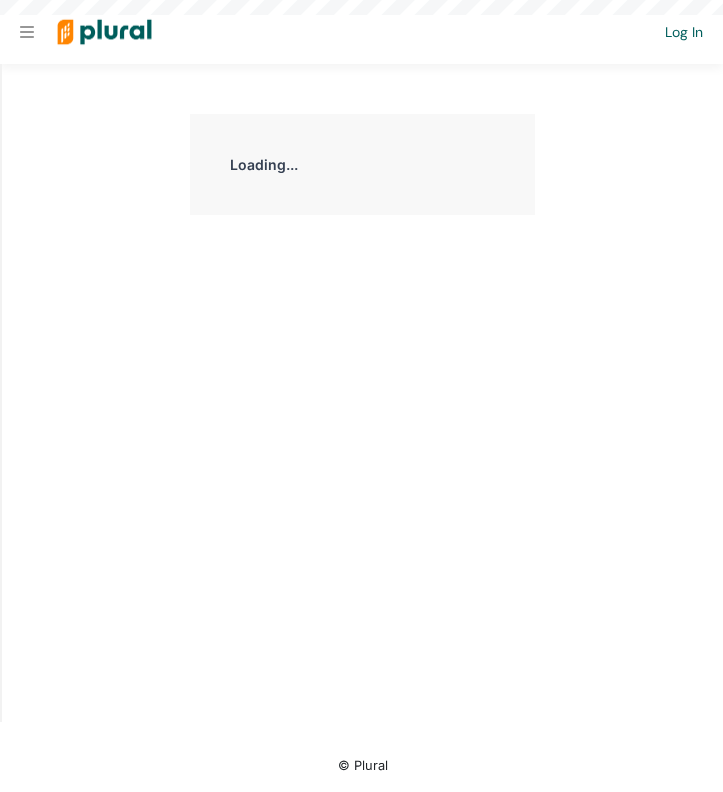 scroll, scrollTop: 0, scrollLeft: 0, axis: both 